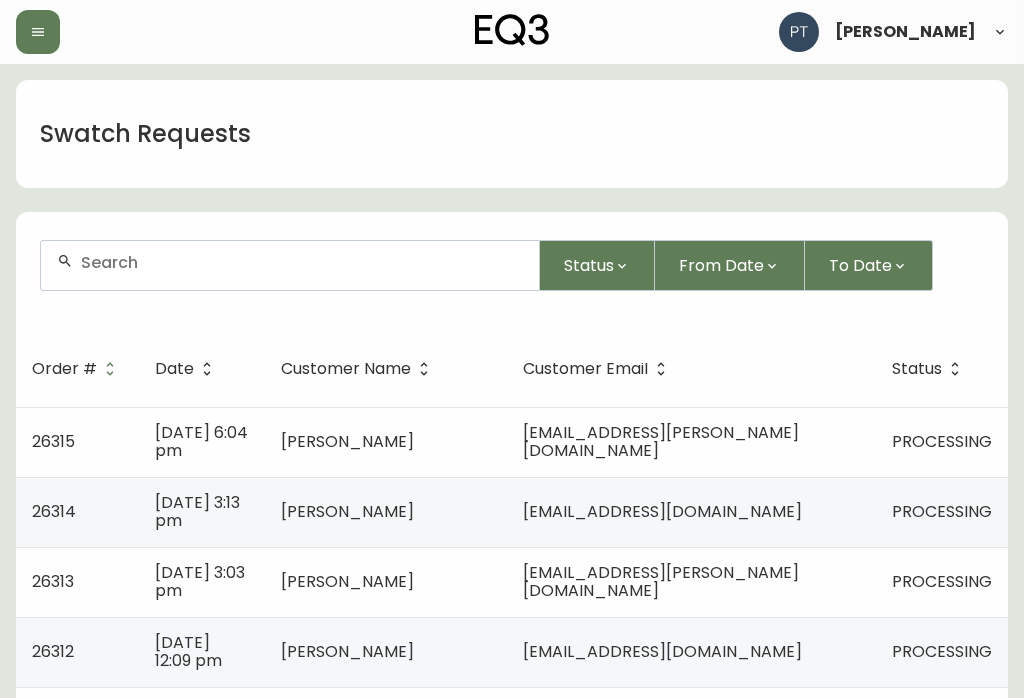 scroll, scrollTop: 0, scrollLeft: 0, axis: both 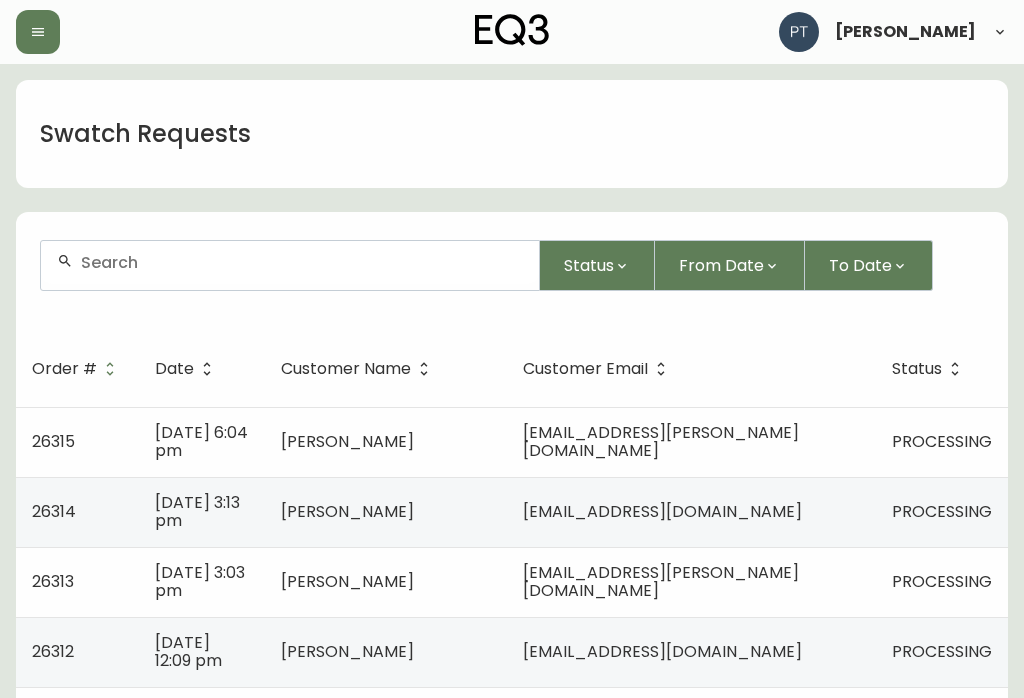 click on "PROCESSING" at bounding box center (942, 442) 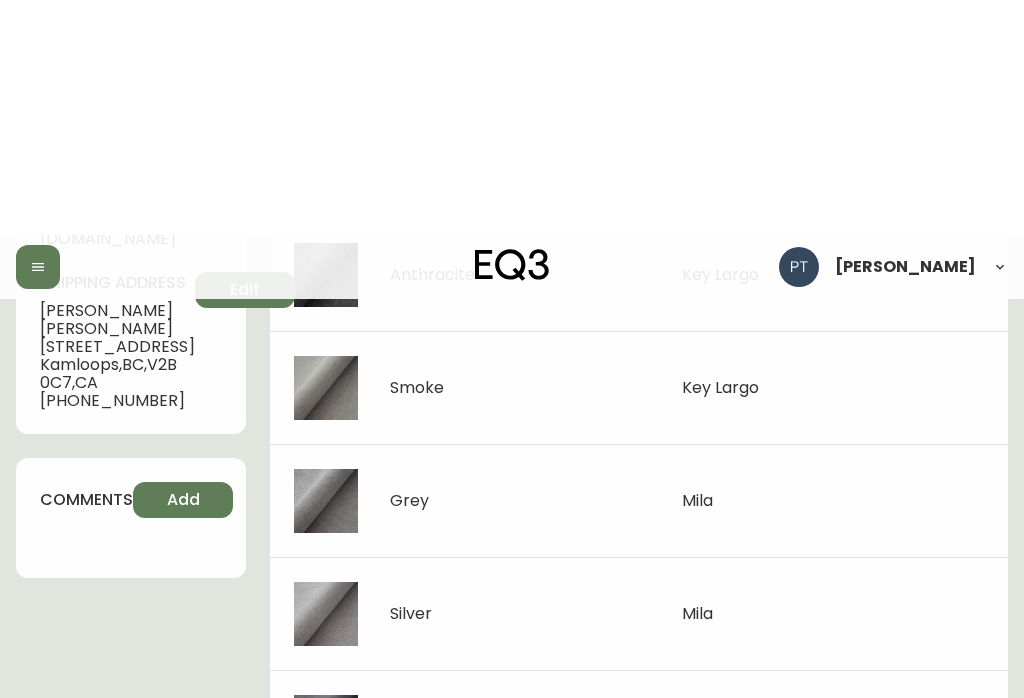 scroll, scrollTop: 0, scrollLeft: 0, axis: both 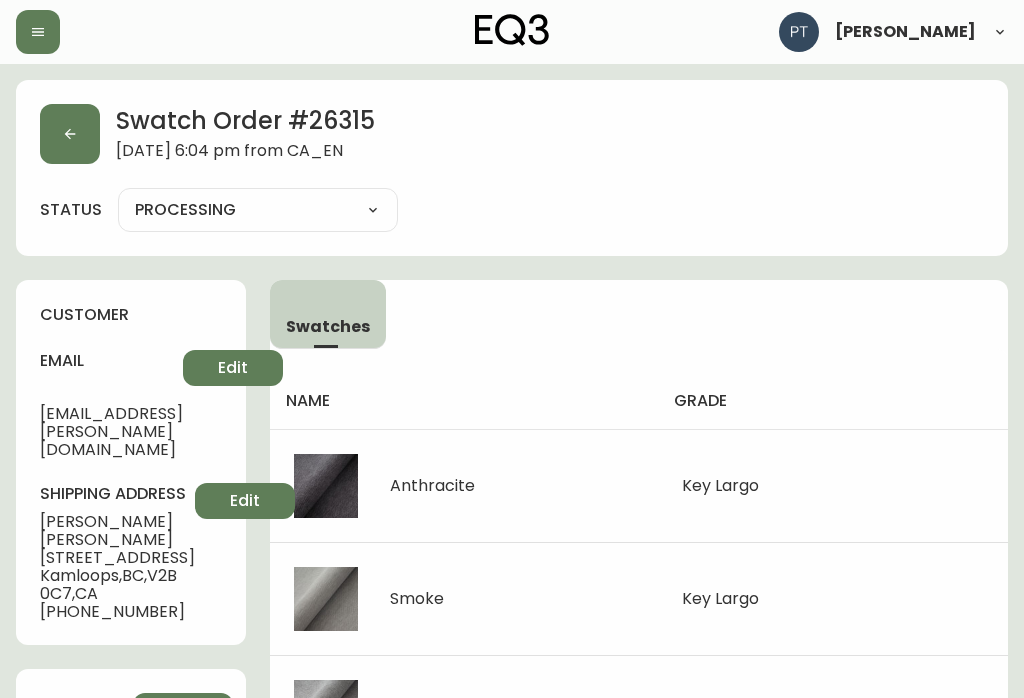 click at bounding box center [70, 134] 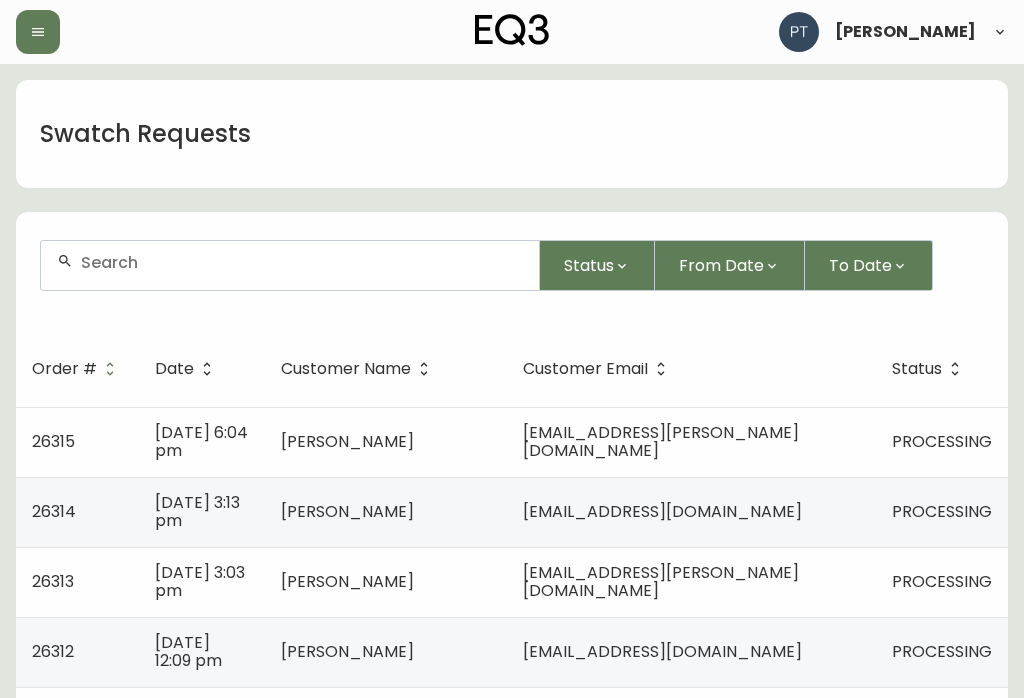 click on "[EMAIL_ADDRESS][DOMAIN_NAME]" at bounding box center (691, 512) 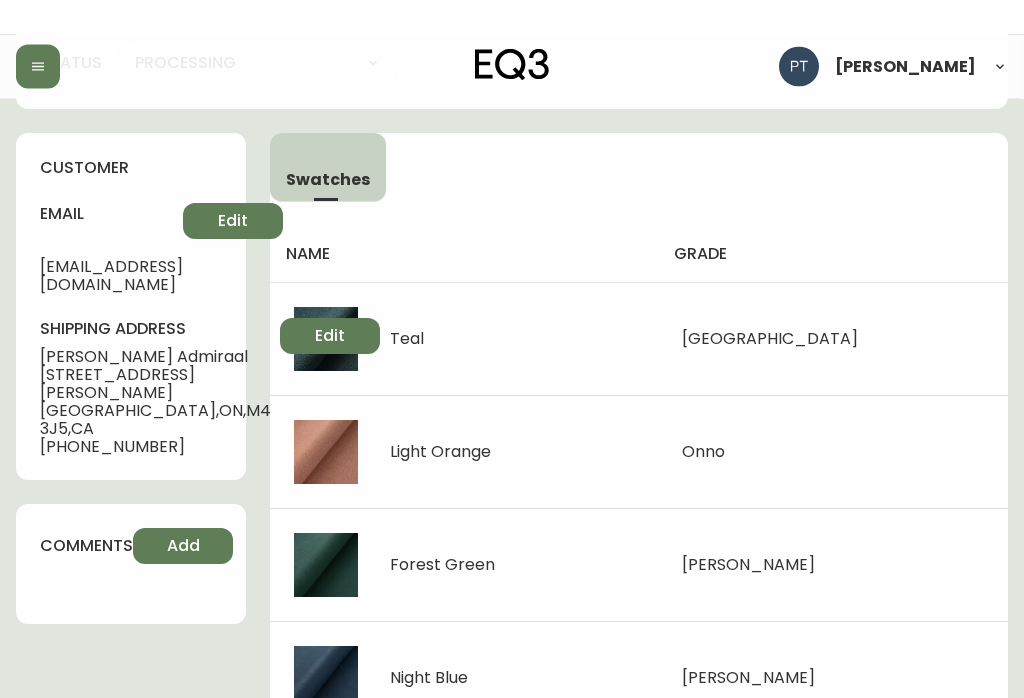 scroll, scrollTop: 0, scrollLeft: 0, axis: both 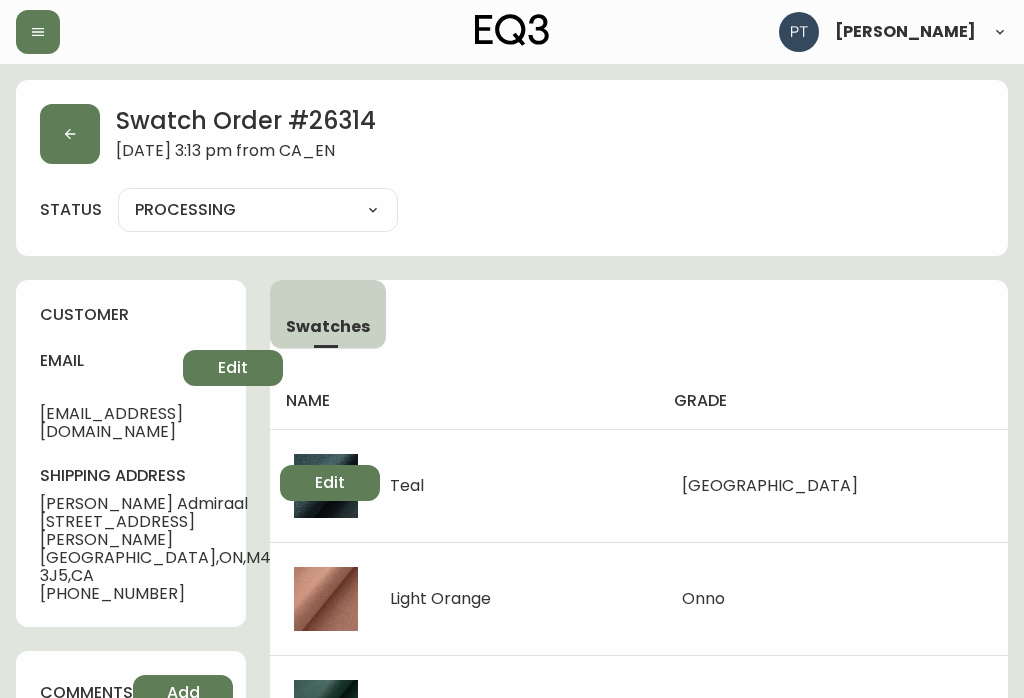 click at bounding box center (70, 134) 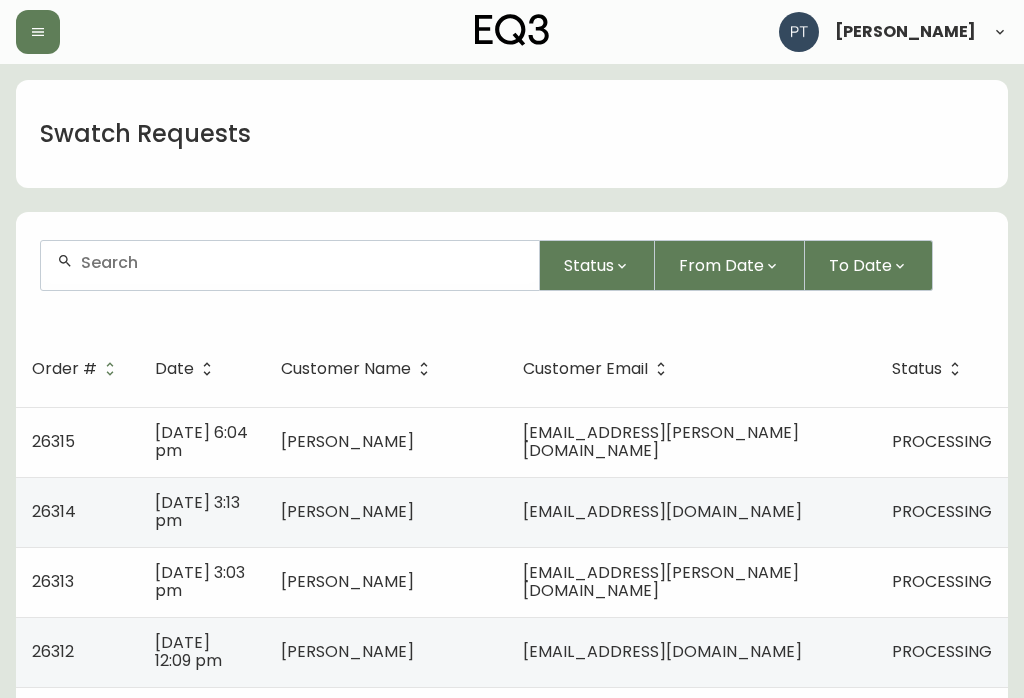 click on "[EMAIL_ADDRESS][PERSON_NAME][DOMAIN_NAME]" at bounding box center [691, 582] 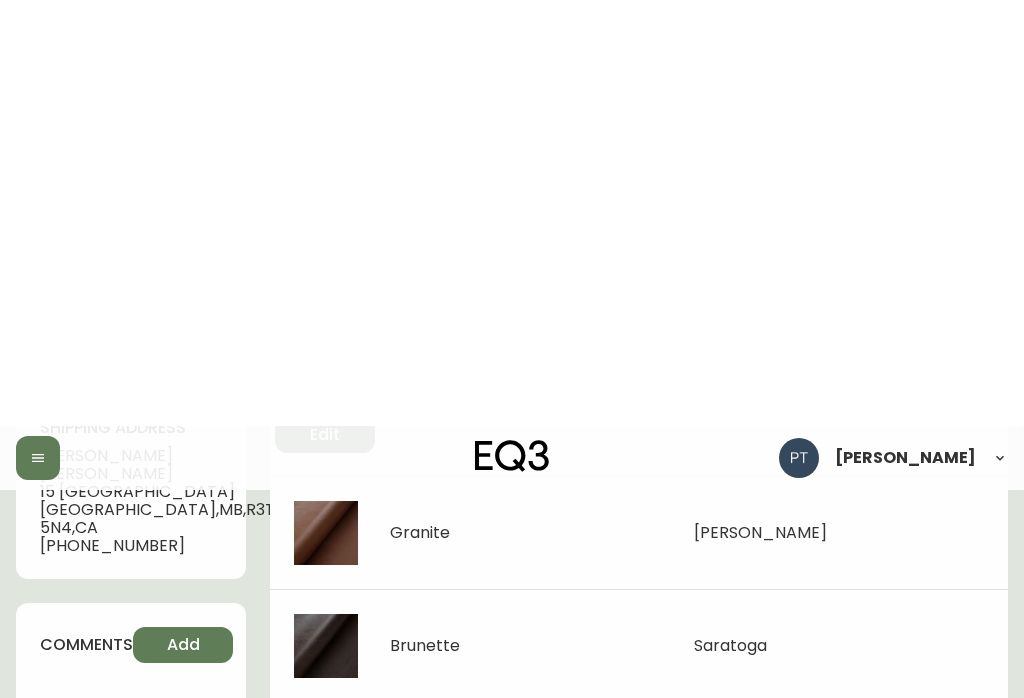 scroll, scrollTop: 0, scrollLeft: 0, axis: both 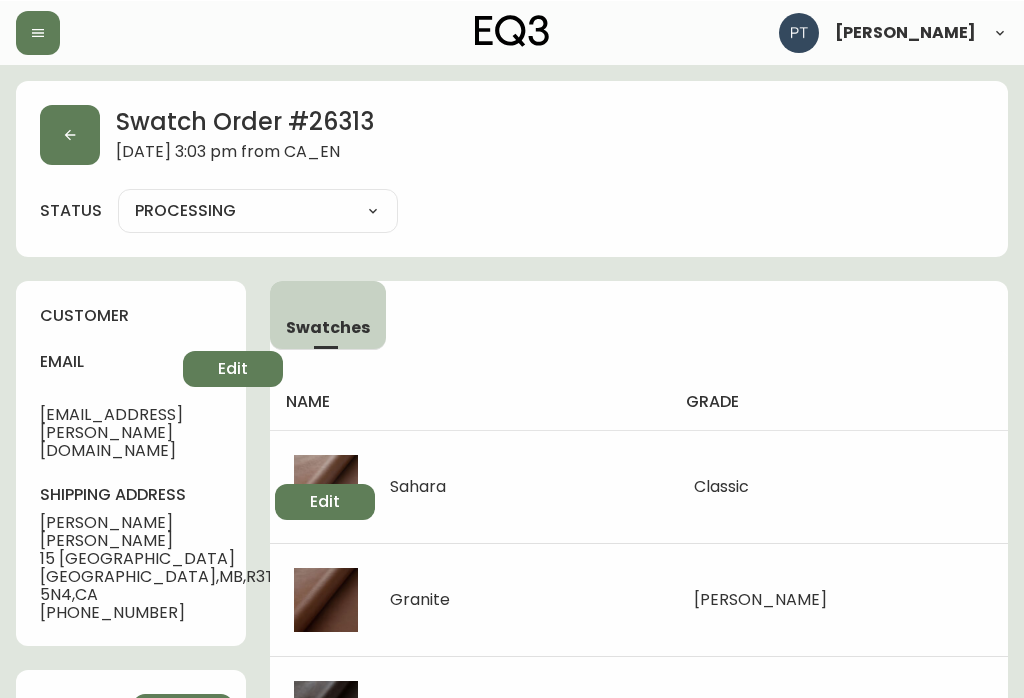 click at bounding box center [70, 134] 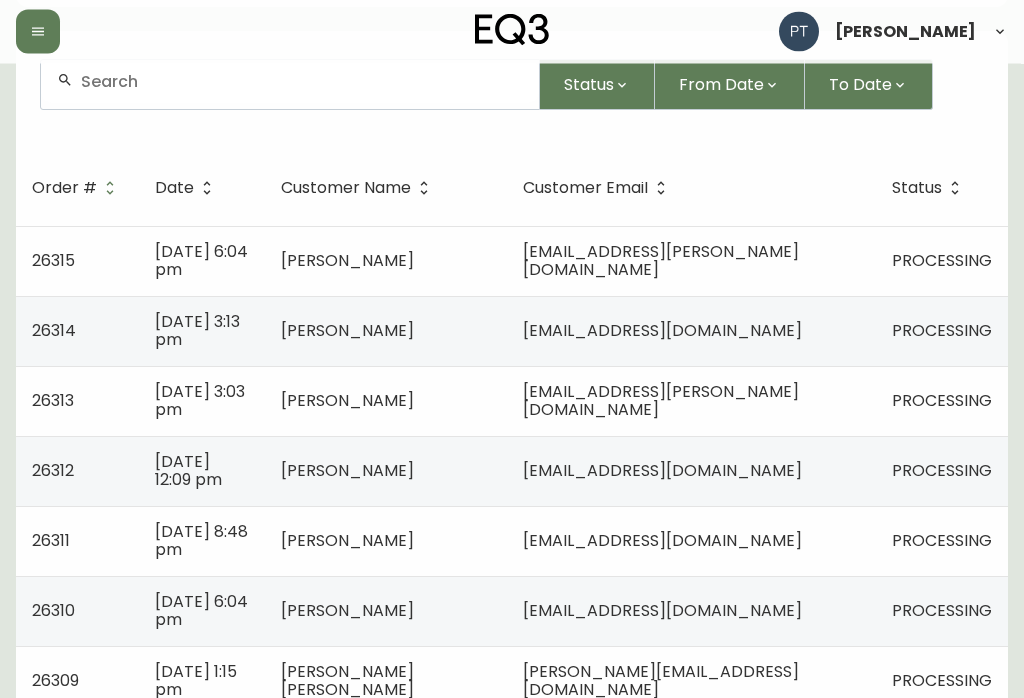scroll, scrollTop: 174, scrollLeft: 0, axis: vertical 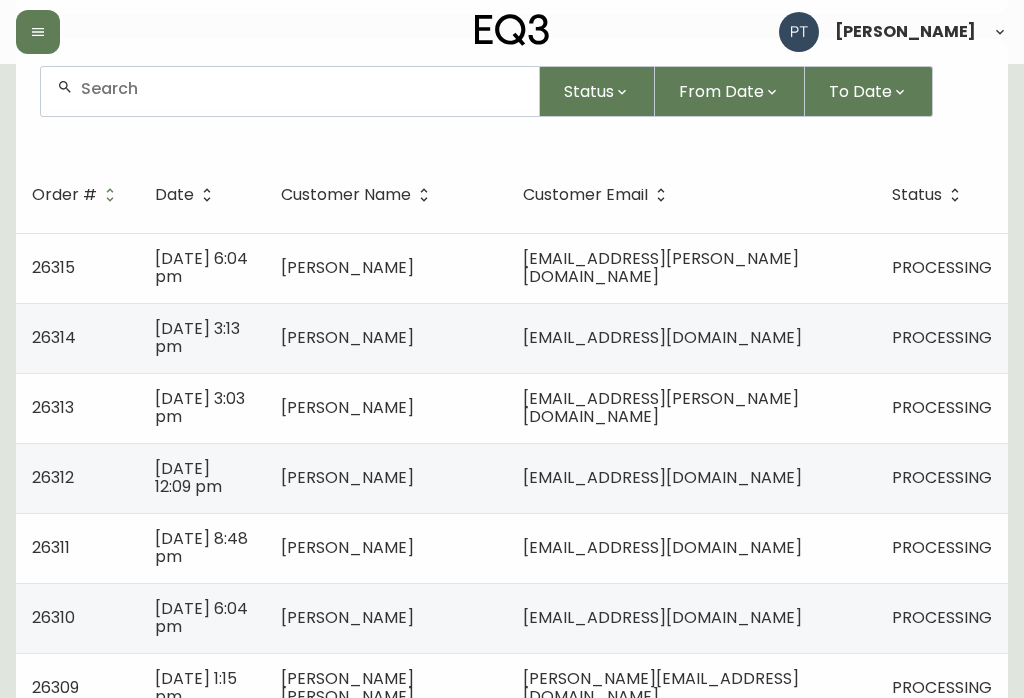 click on "[DATE] 12:09 pm" at bounding box center (202, 478) 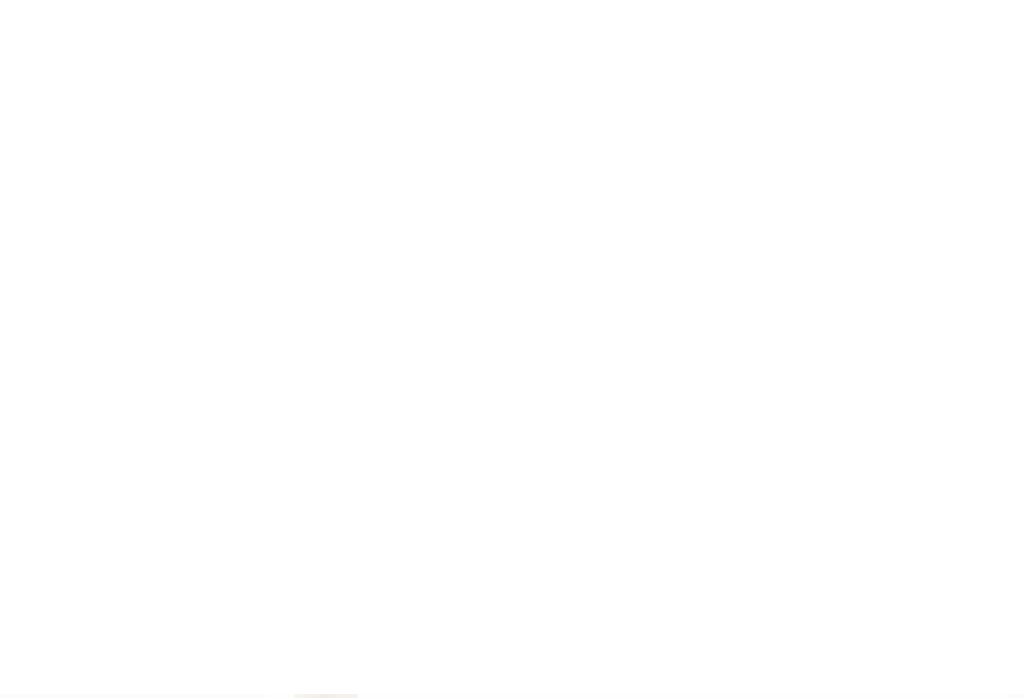 scroll, scrollTop: 0, scrollLeft: 0, axis: both 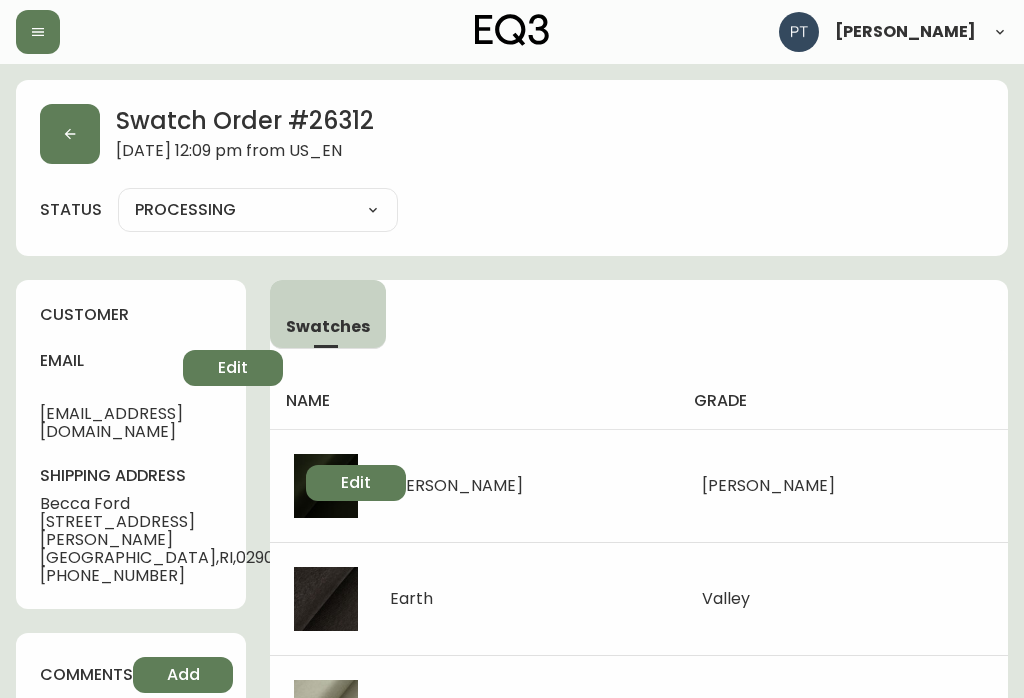 click at bounding box center [70, 134] 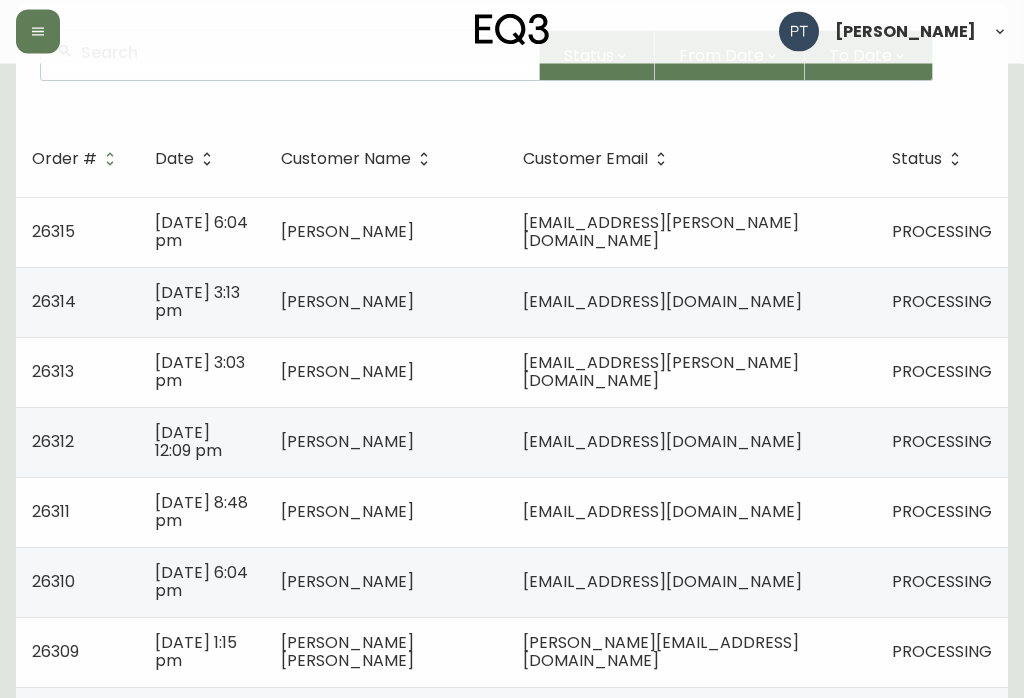 scroll, scrollTop: 225, scrollLeft: 0, axis: vertical 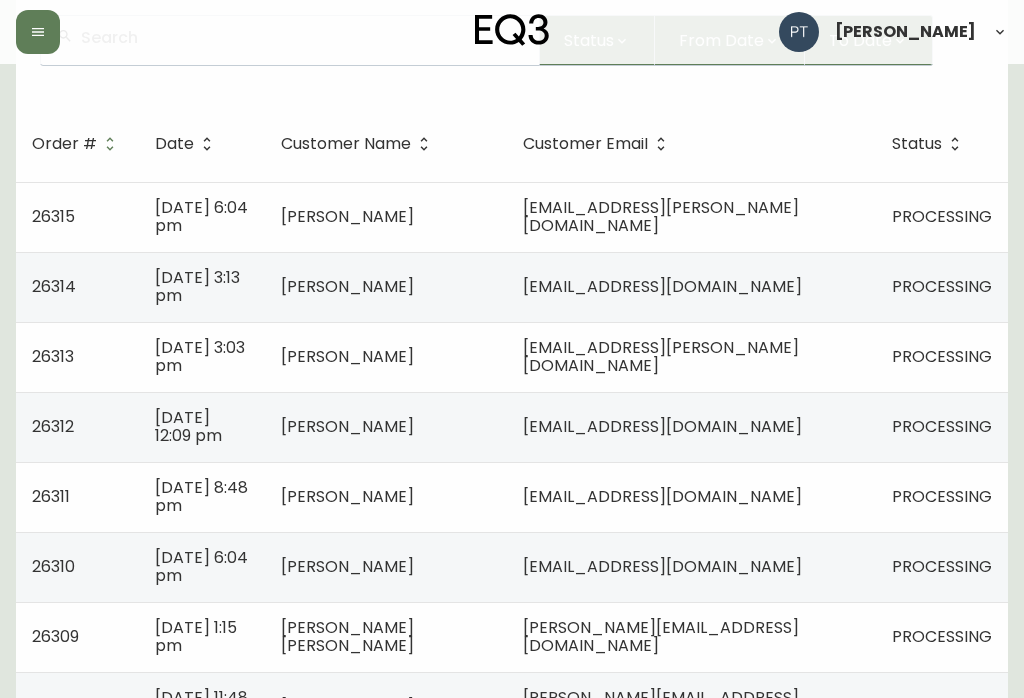 click on "[EMAIL_ADDRESS][DOMAIN_NAME]" at bounding box center (691, 497) 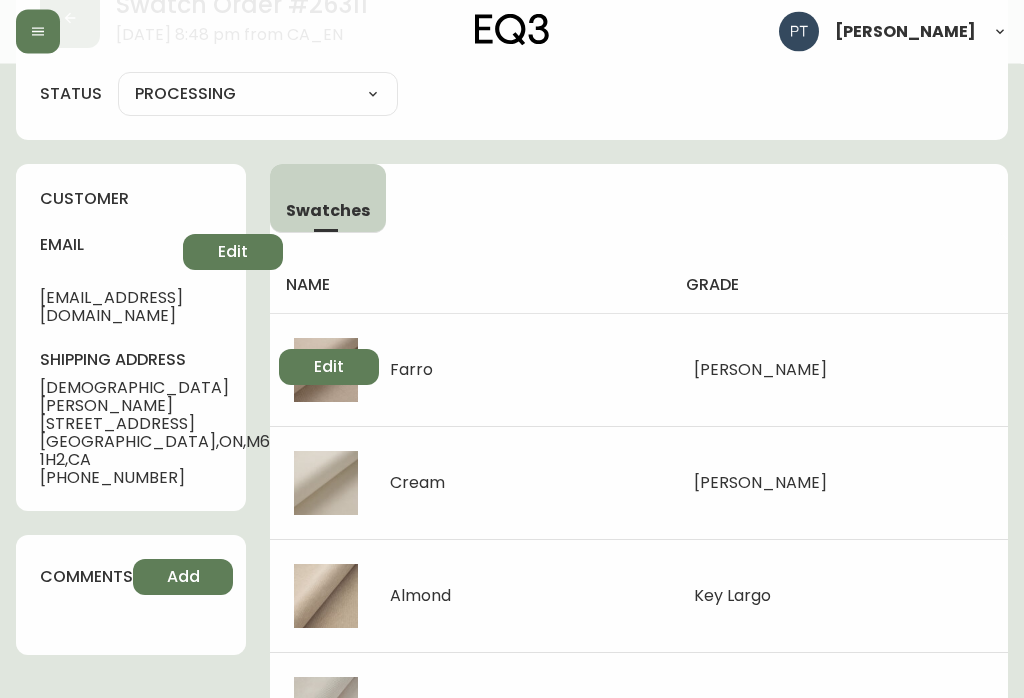 scroll, scrollTop: 0, scrollLeft: 0, axis: both 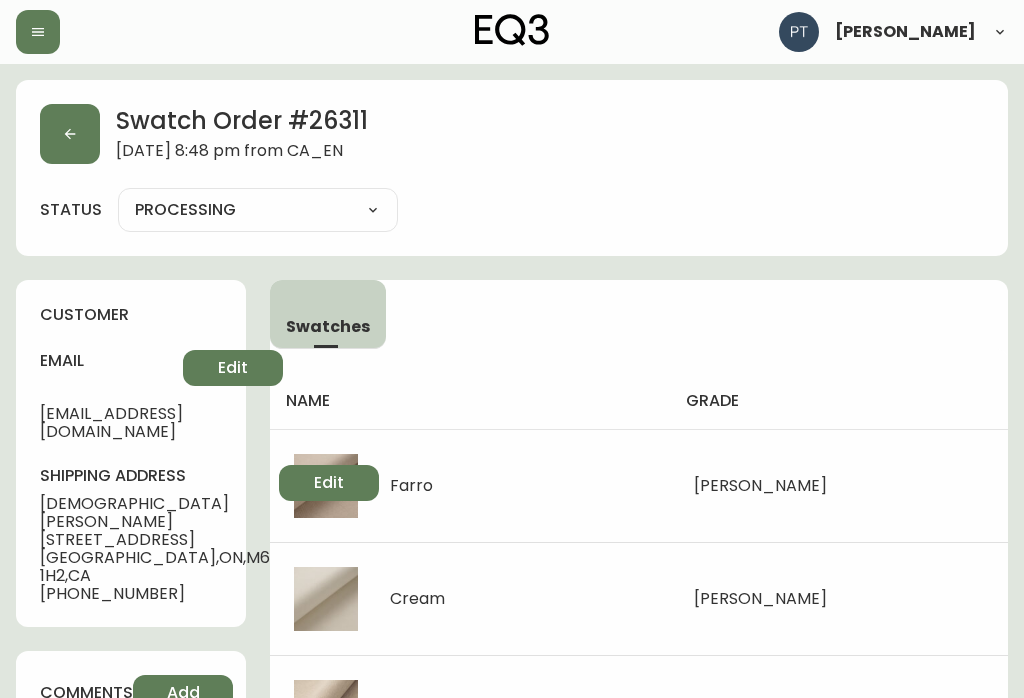 click 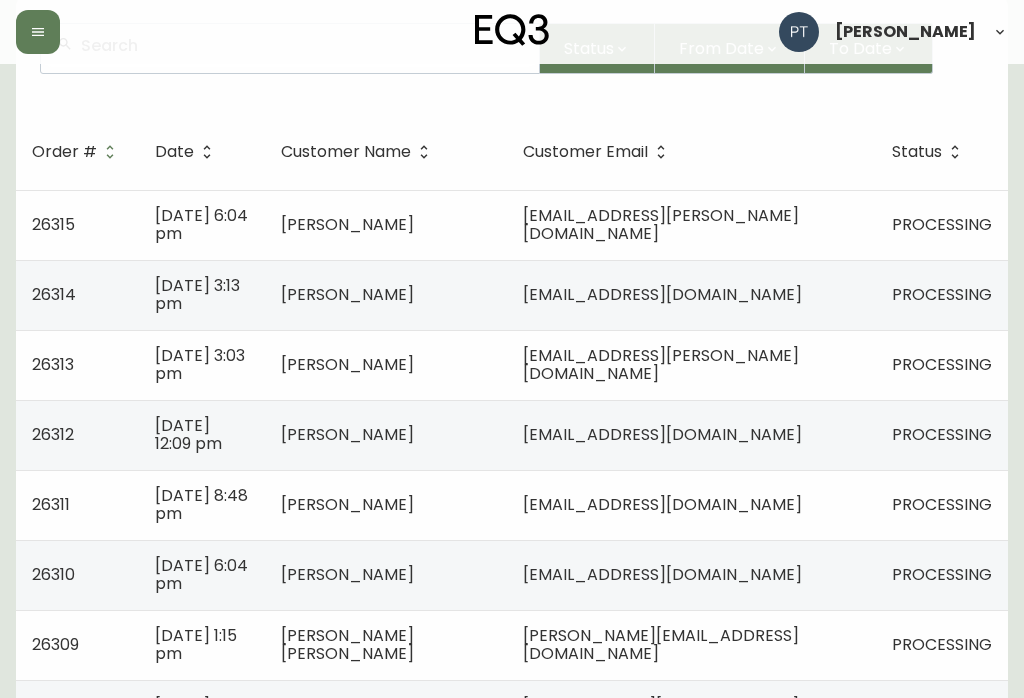 scroll, scrollTop: 215, scrollLeft: 0, axis: vertical 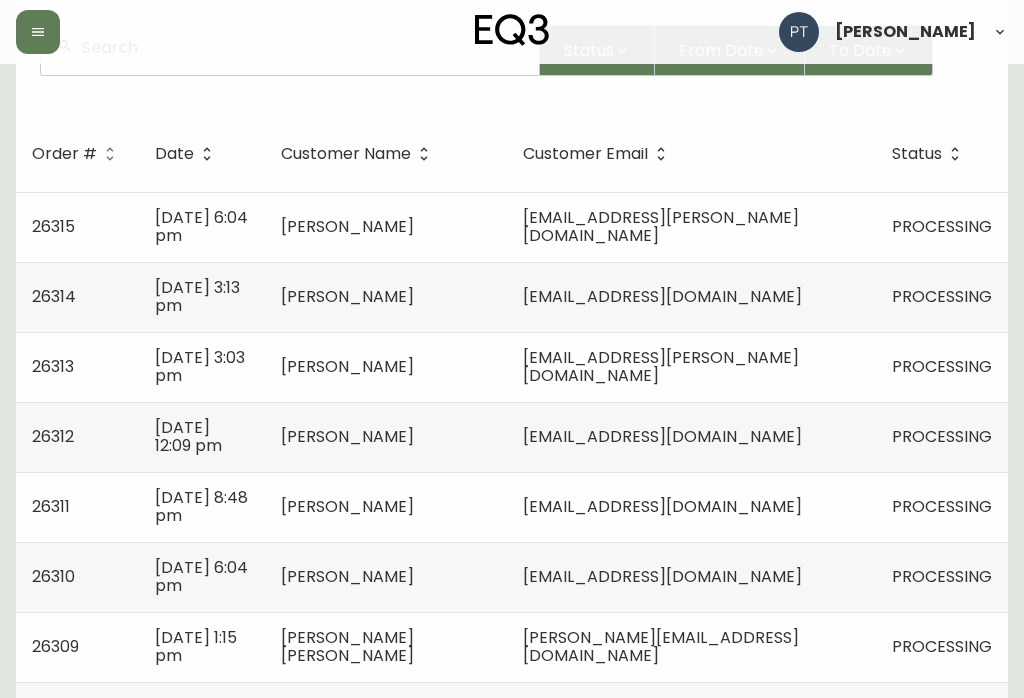 click on "[EMAIL_ADDRESS][DOMAIN_NAME]" at bounding box center [691, 577] 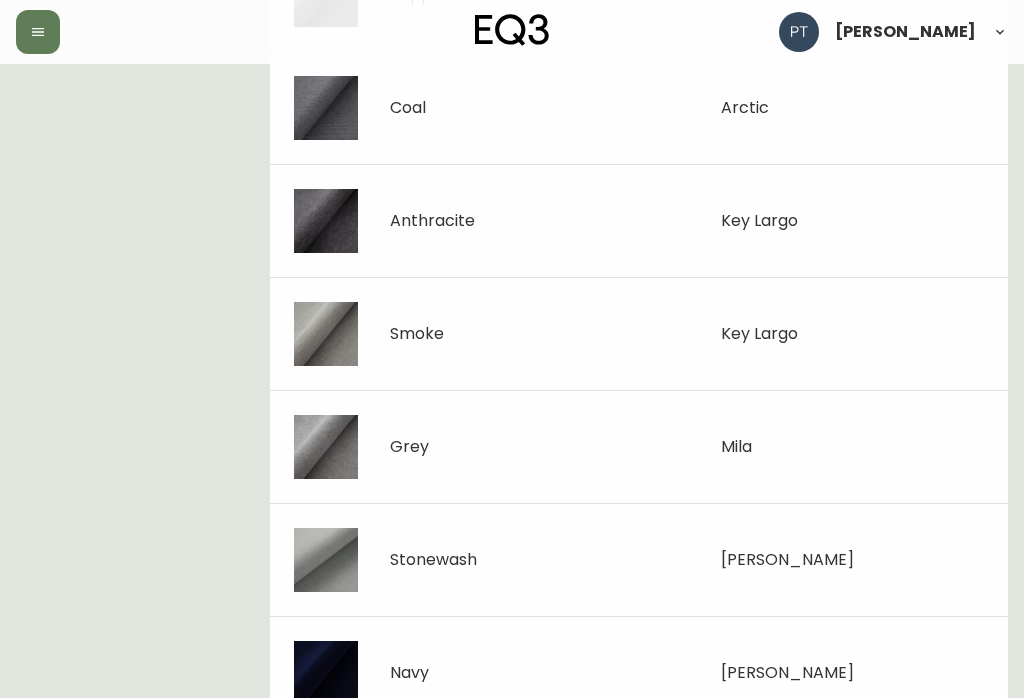 scroll, scrollTop: 831, scrollLeft: 0, axis: vertical 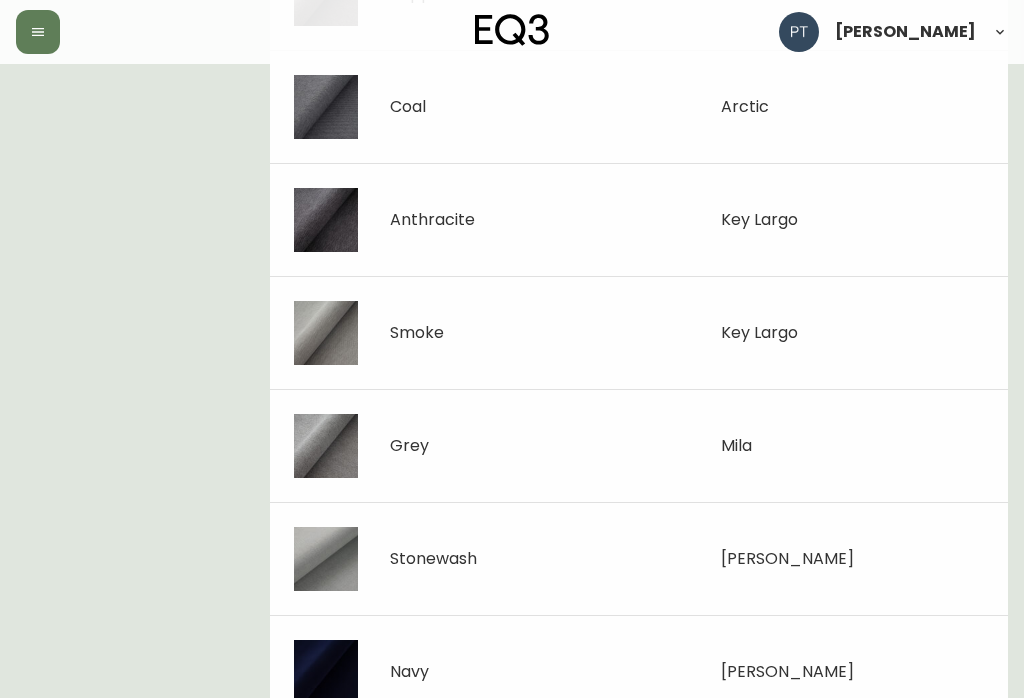 click on "Swatch Order # 26310 [DATE] 6:04 pm from [GEOGRAPHIC_DATA] status PROCESSING PROCESSING SHIPPED CANCELLED customer email [EMAIL_ADDRESS][DOMAIN_NAME] Edit shipping address [PERSON_NAME] [STREET_ADDRESS][PERSON_NAME] [PHONE_NUMBER] Edit comments Add Swatches name grade Medium Grey Ceder Taupe Ceder Light Grey Ceder Pepper Ava Coal Arctic Anthracite Key Largo Smoke Key Largo Grey Mila Stonewash [PERSON_NAME] Navy [PERSON_NAME]" at bounding box center [512, -11] 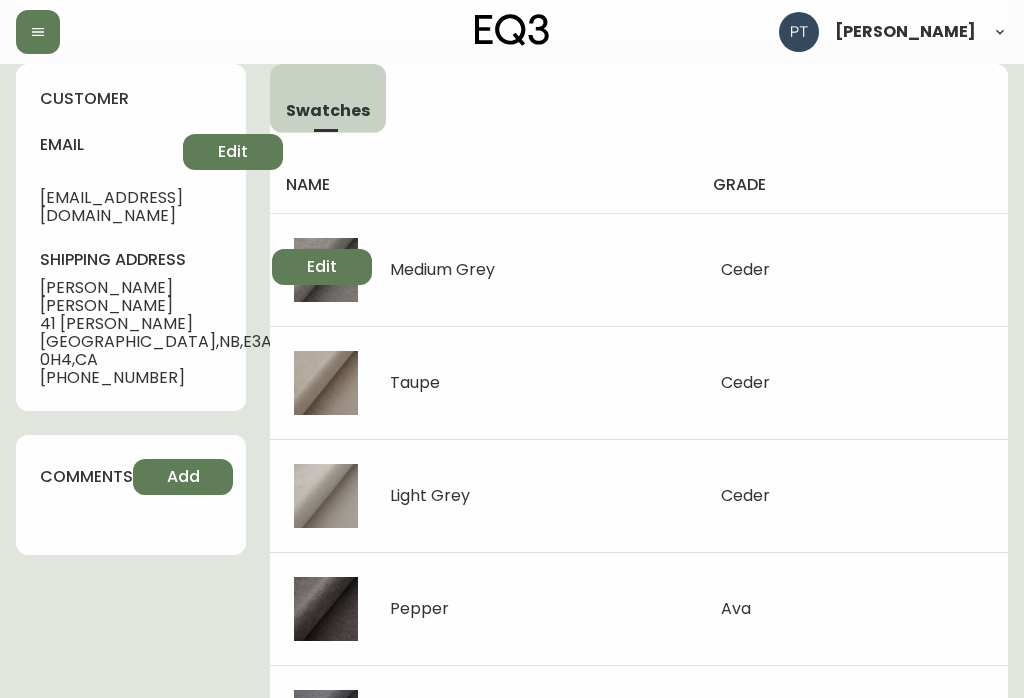 scroll, scrollTop: 0, scrollLeft: 0, axis: both 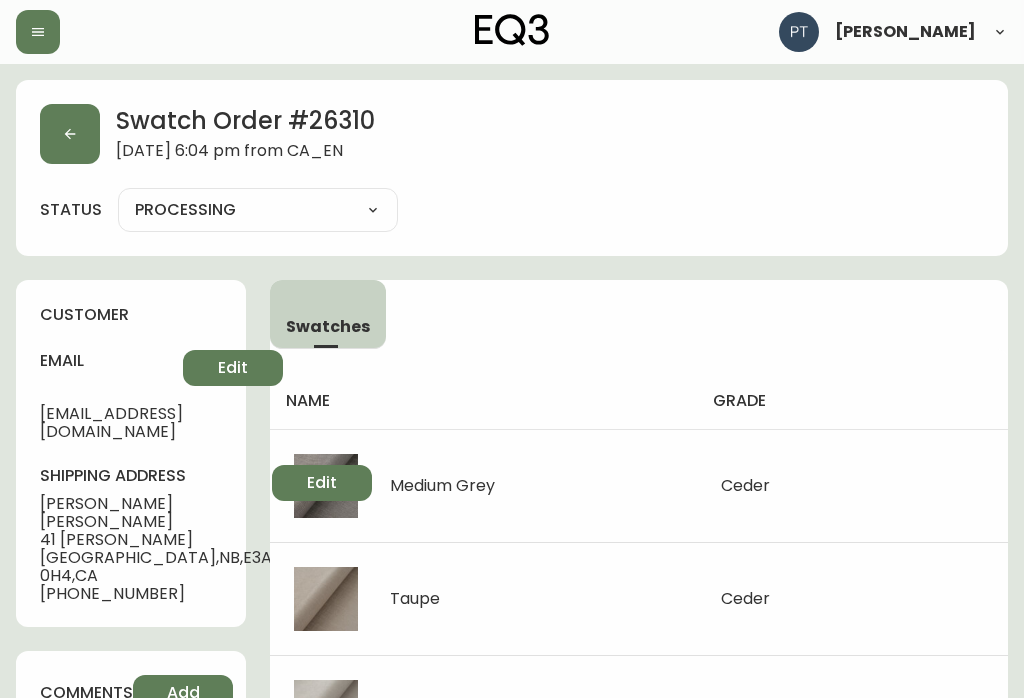 click at bounding box center [70, 134] 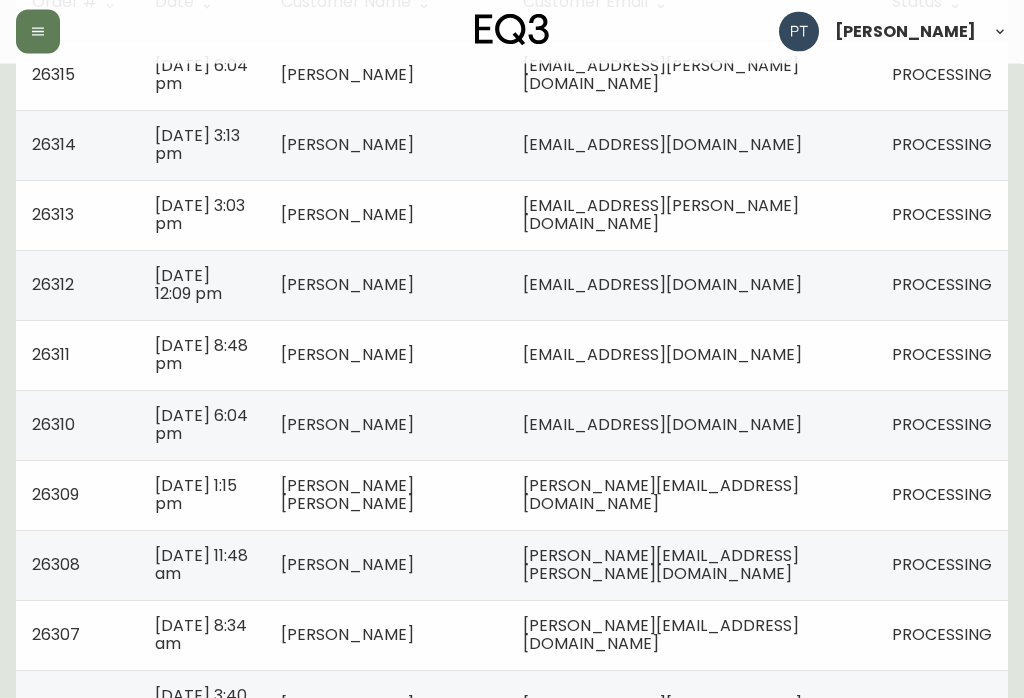 scroll, scrollTop: 410, scrollLeft: 0, axis: vertical 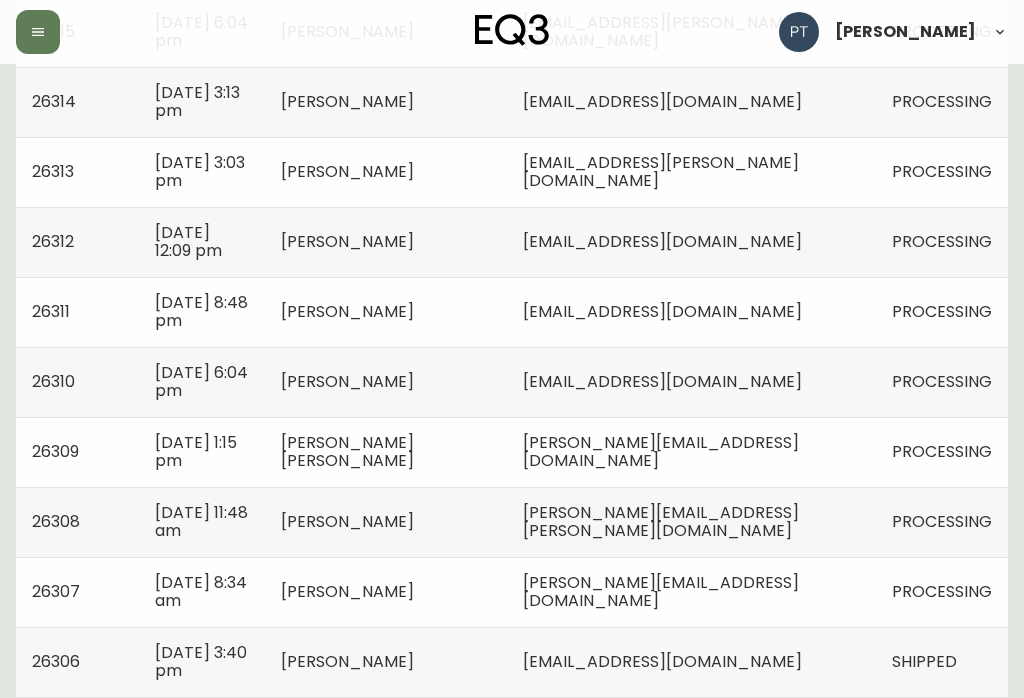 click on "[DATE] 1:15 pm" at bounding box center (202, 452) 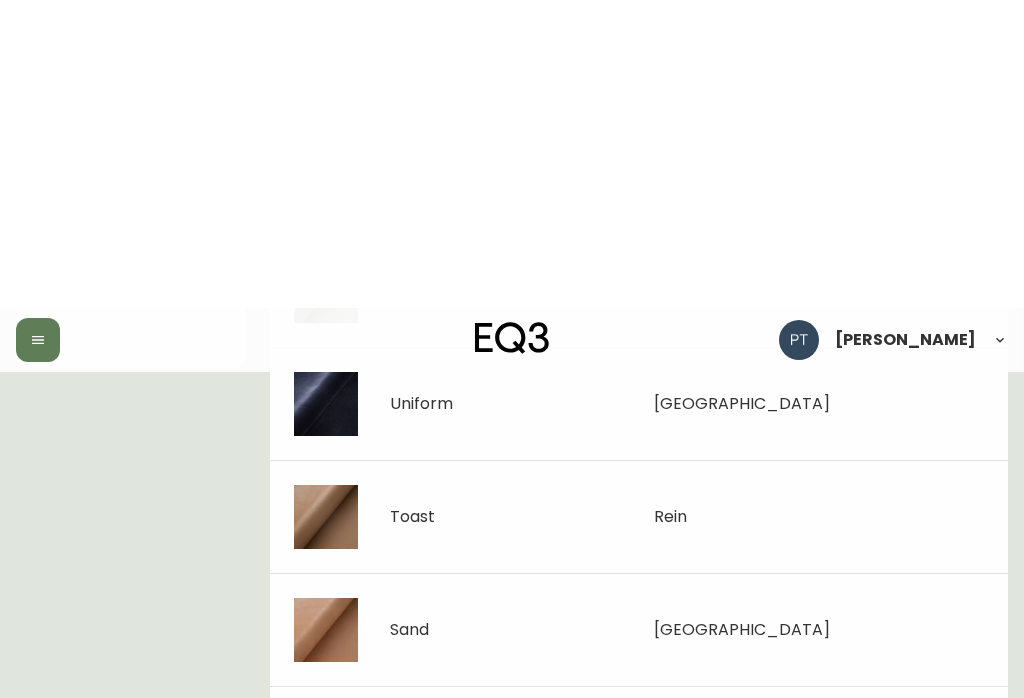 scroll, scrollTop: 0, scrollLeft: 0, axis: both 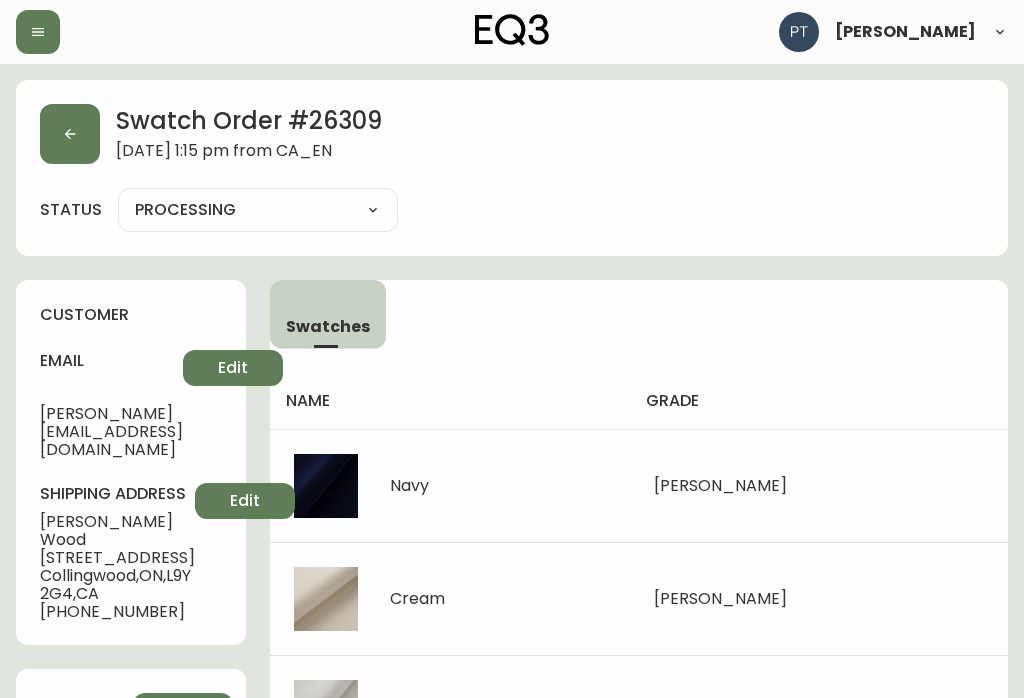 click at bounding box center (70, 134) 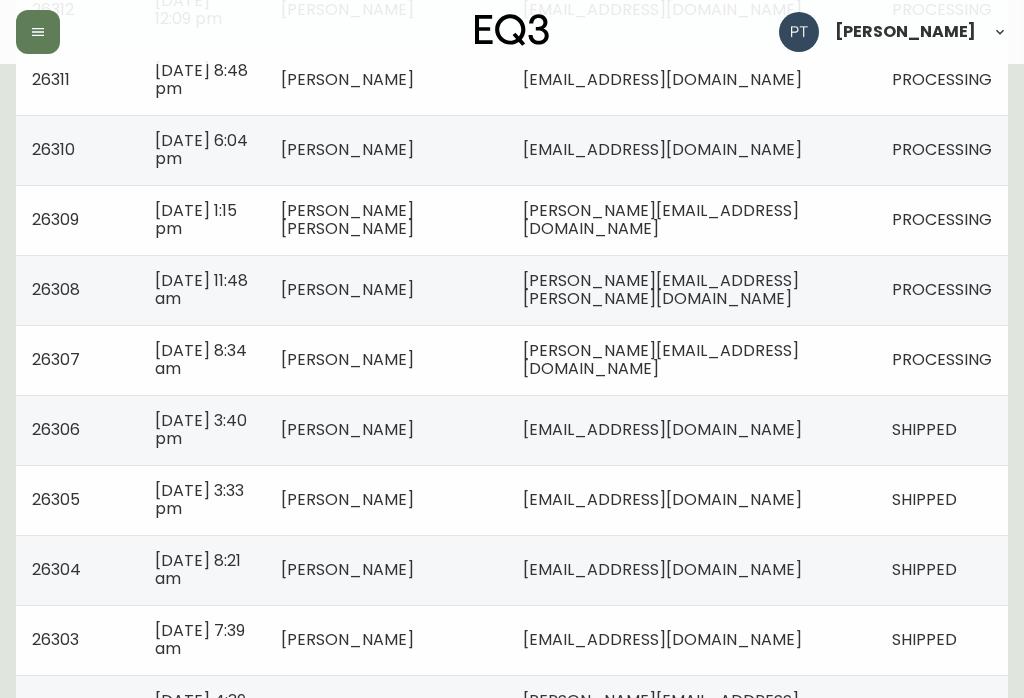scroll, scrollTop: 647, scrollLeft: 0, axis: vertical 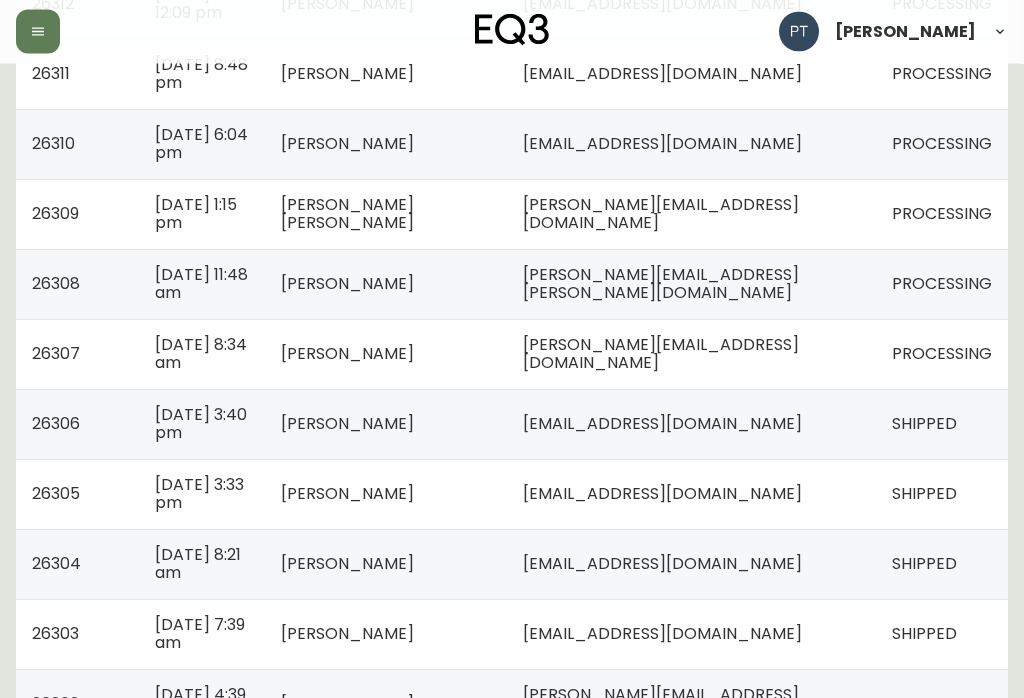 click on "[PERSON_NAME][EMAIL_ADDRESS][PERSON_NAME][DOMAIN_NAME]" at bounding box center [691, 285] 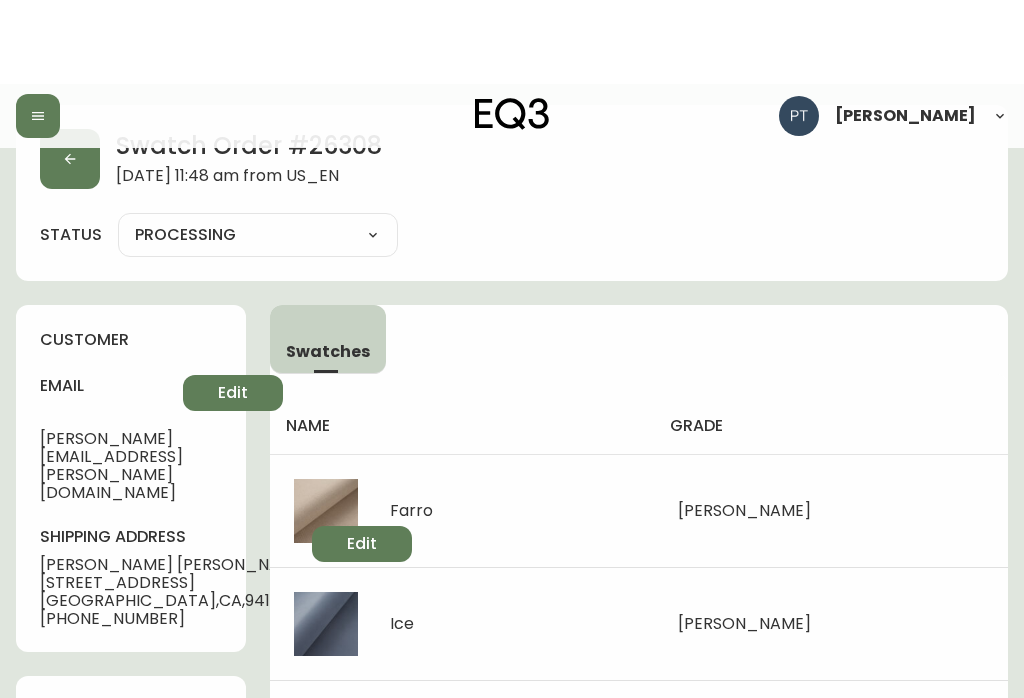 scroll, scrollTop: 0, scrollLeft: 0, axis: both 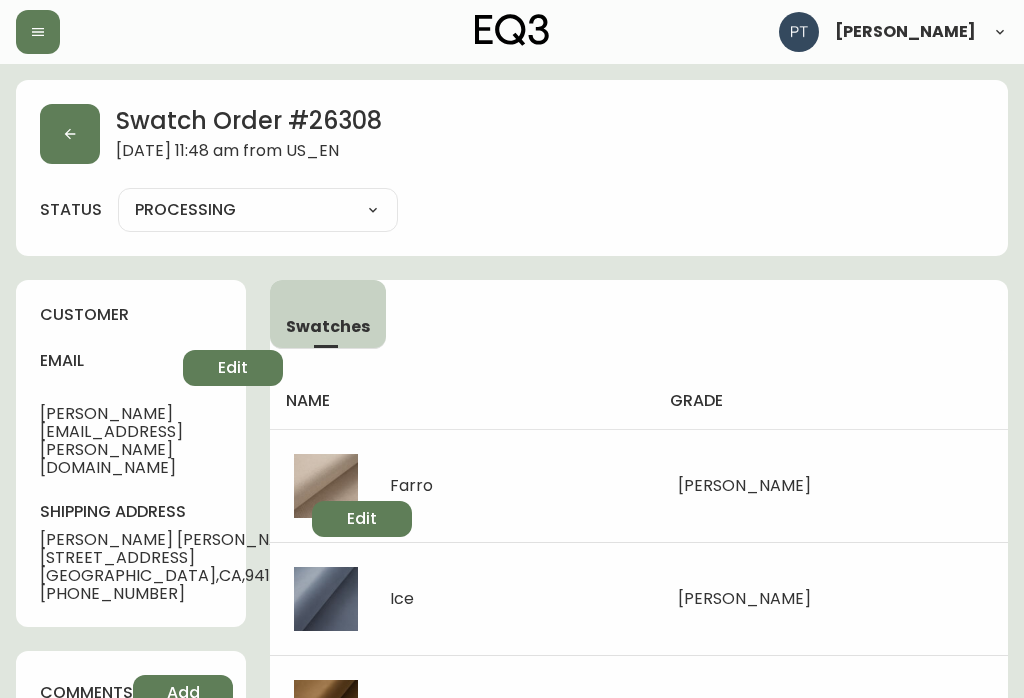 click at bounding box center [70, 134] 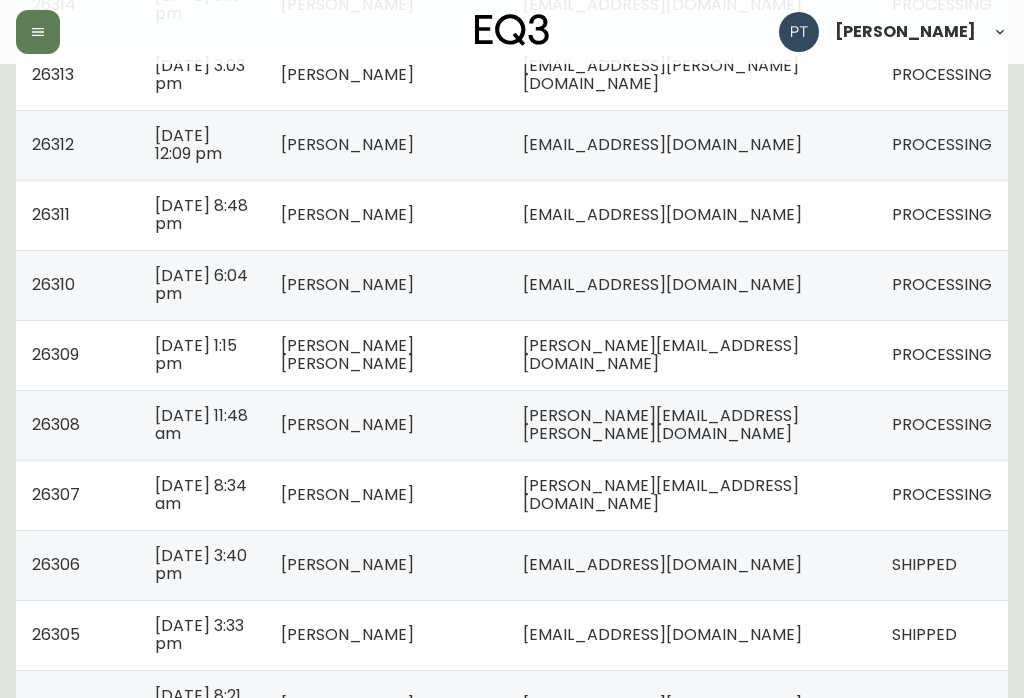 scroll, scrollTop: 537, scrollLeft: 0, axis: vertical 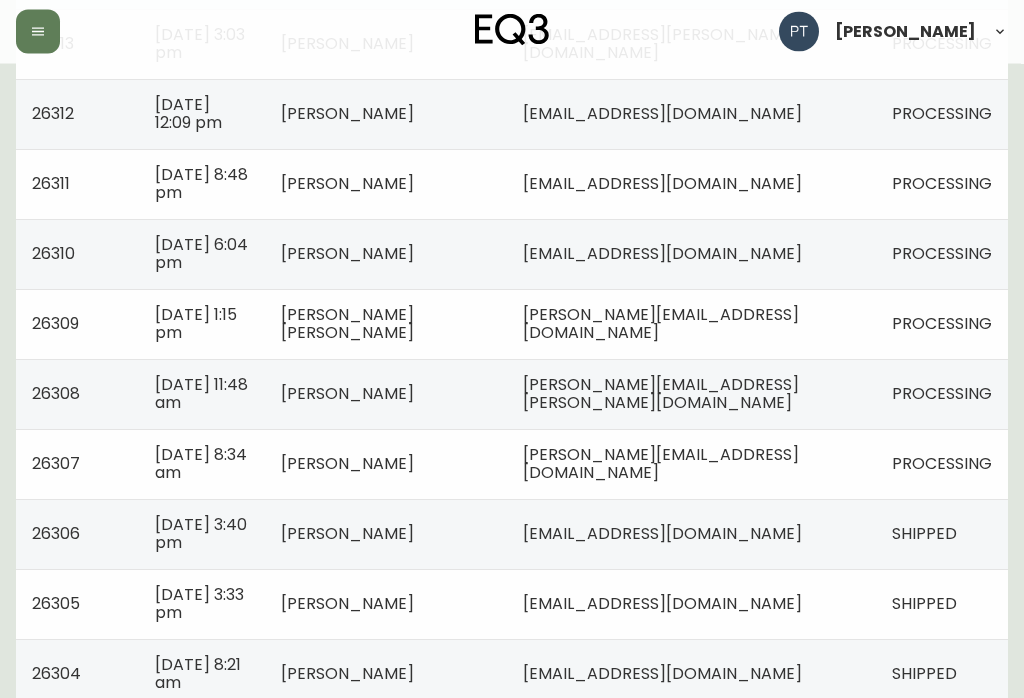 click on "[PERSON_NAME]" at bounding box center [386, 465] 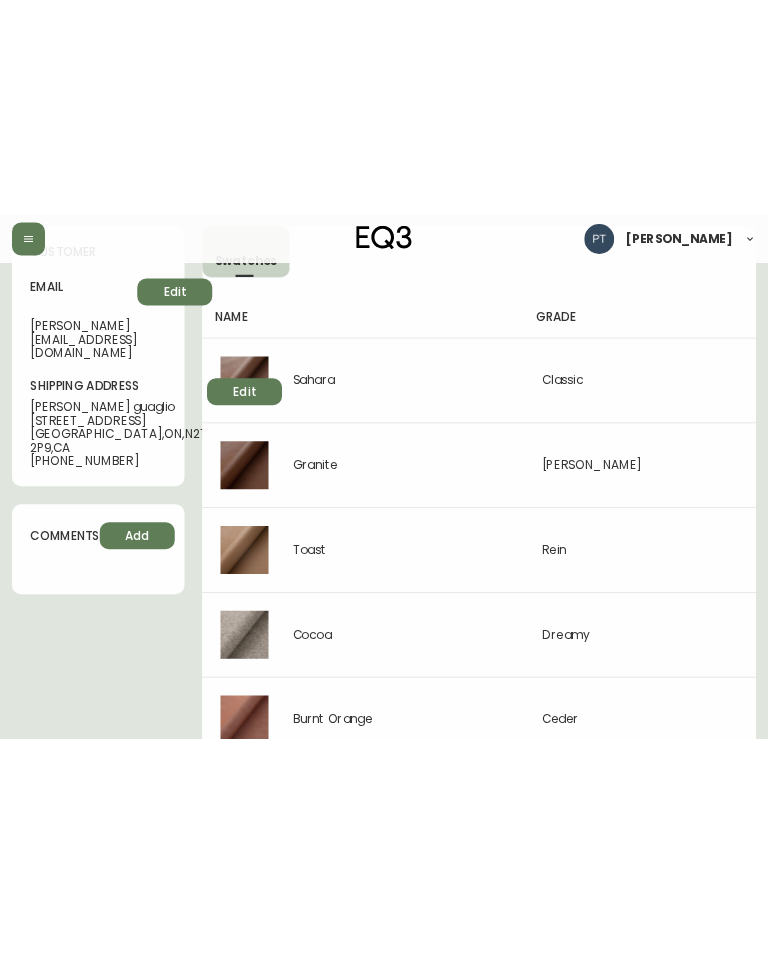 scroll, scrollTop: 0, scrollLeft: 0, axis: both 